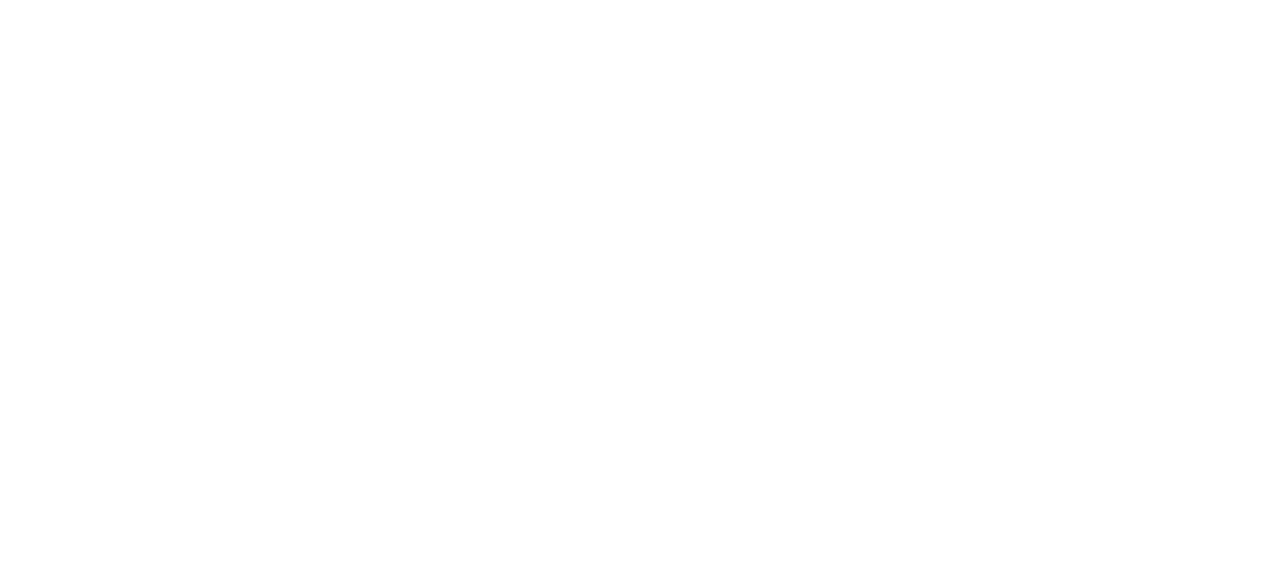 scroll, scrollTop: 0, scrollLeft: 0, axis: both 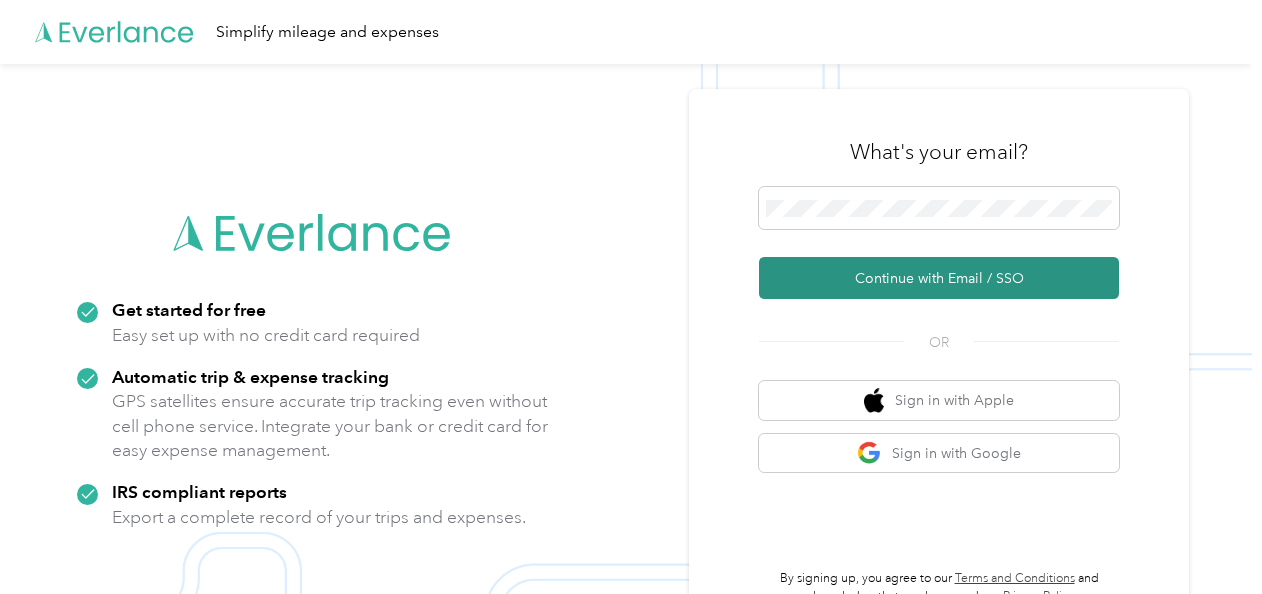 click on "Continue with Email / SSO" at bounding box center (939, 278) 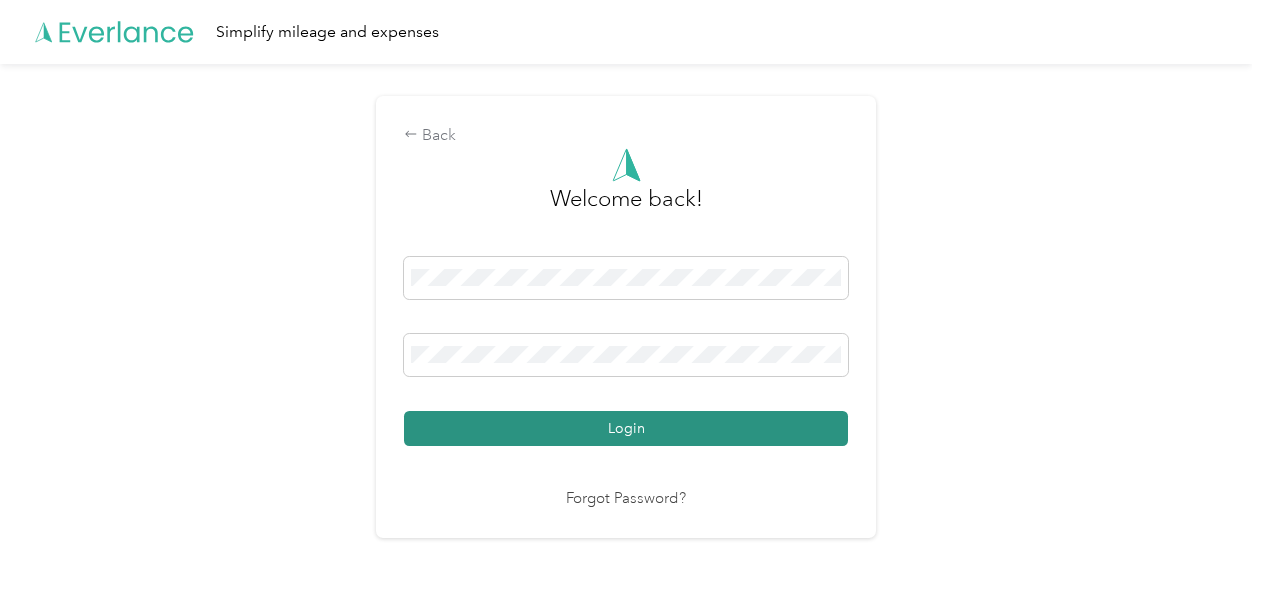click on "Login" at bounding box center (626, 428) 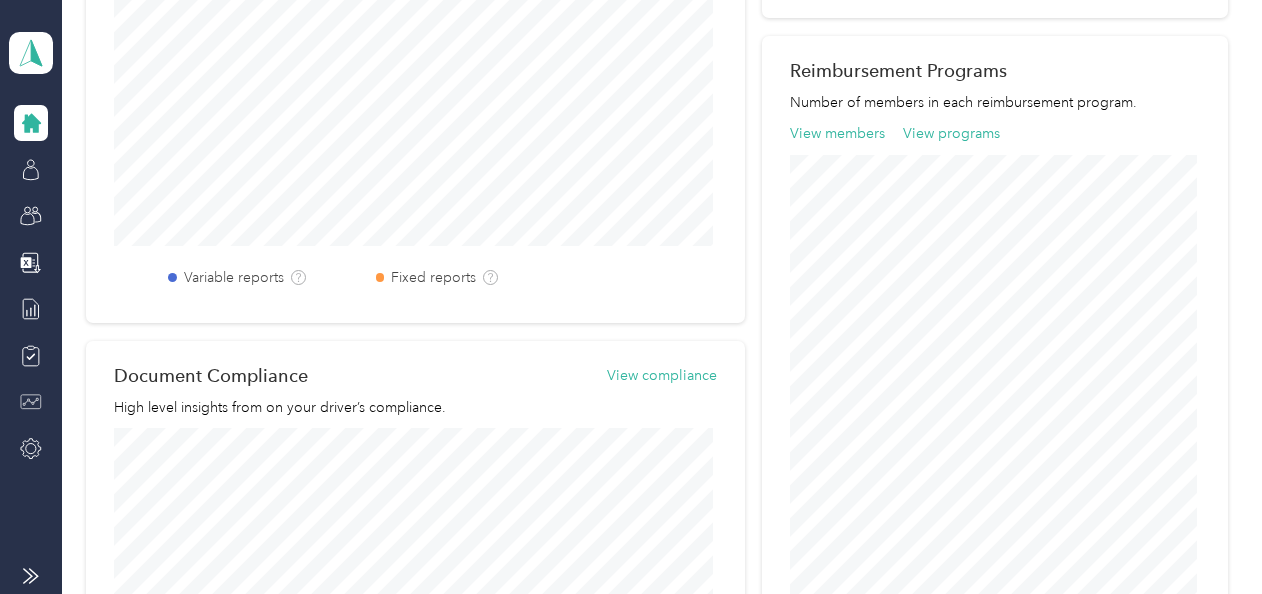 scroll, scrollTop: 700, scrollLeft: 0, axis: vertical 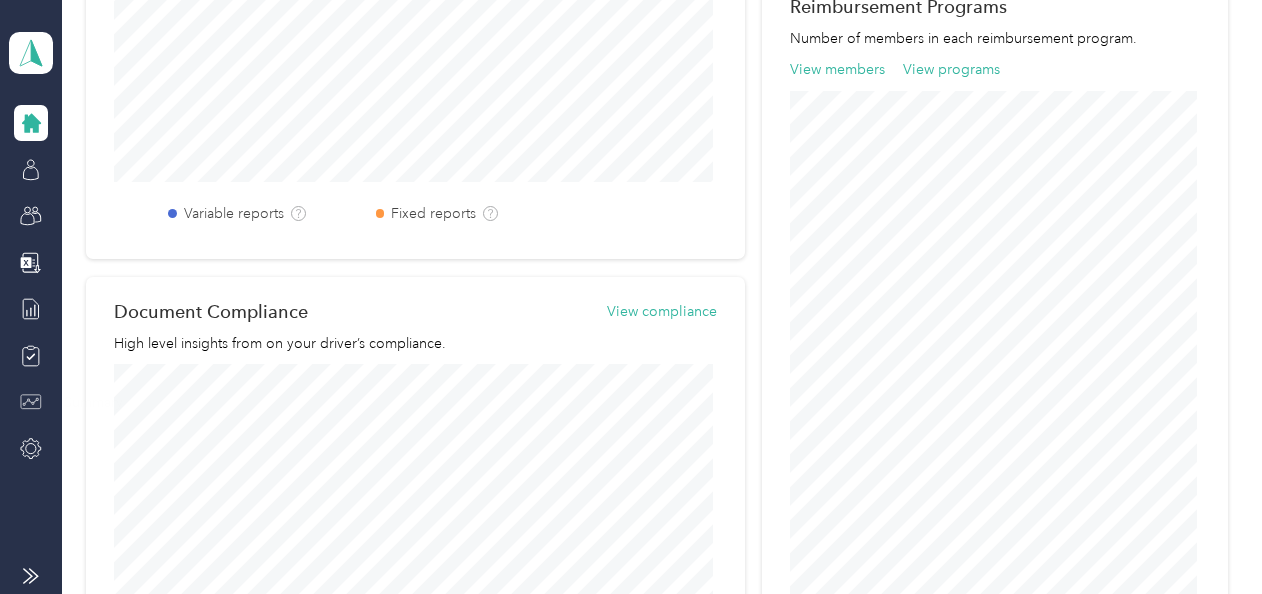 click 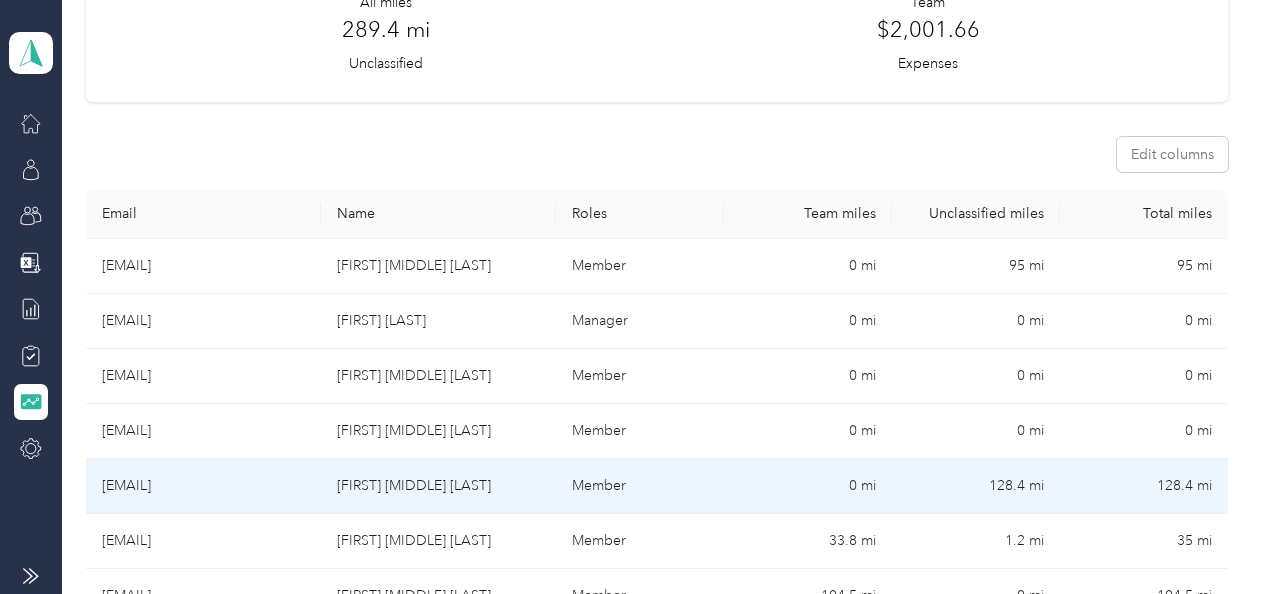 scroll, scrollTop: 300, scrollLeft: 0, axis: vertical 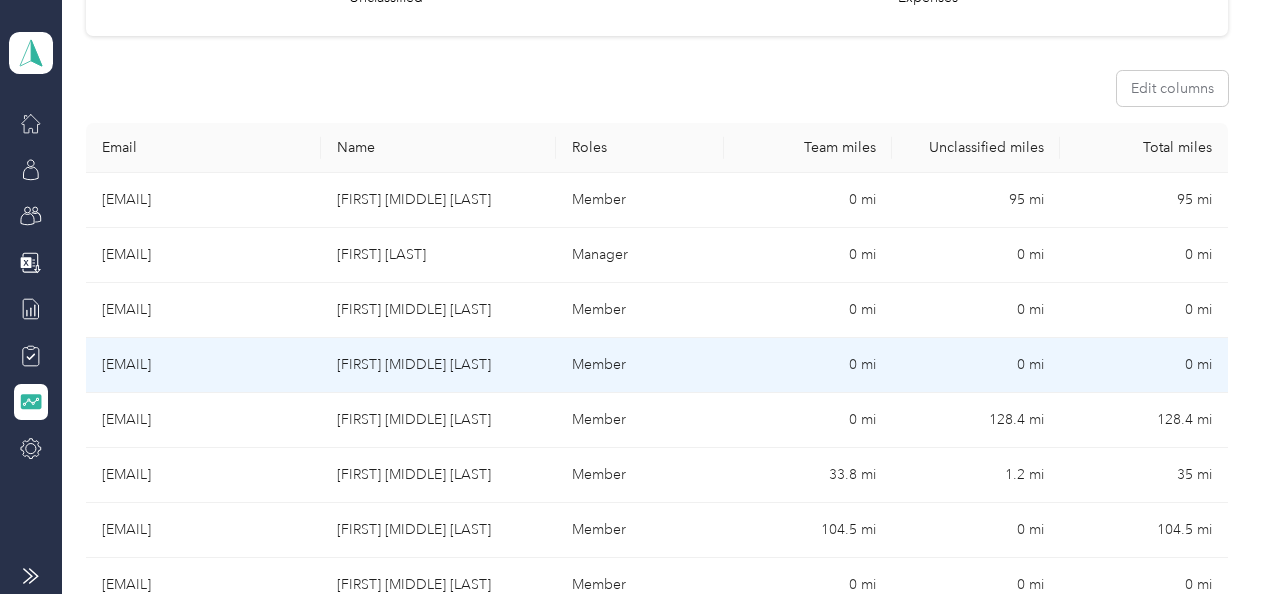 click on "[EMAIL]" at bounding box center [203, 365] 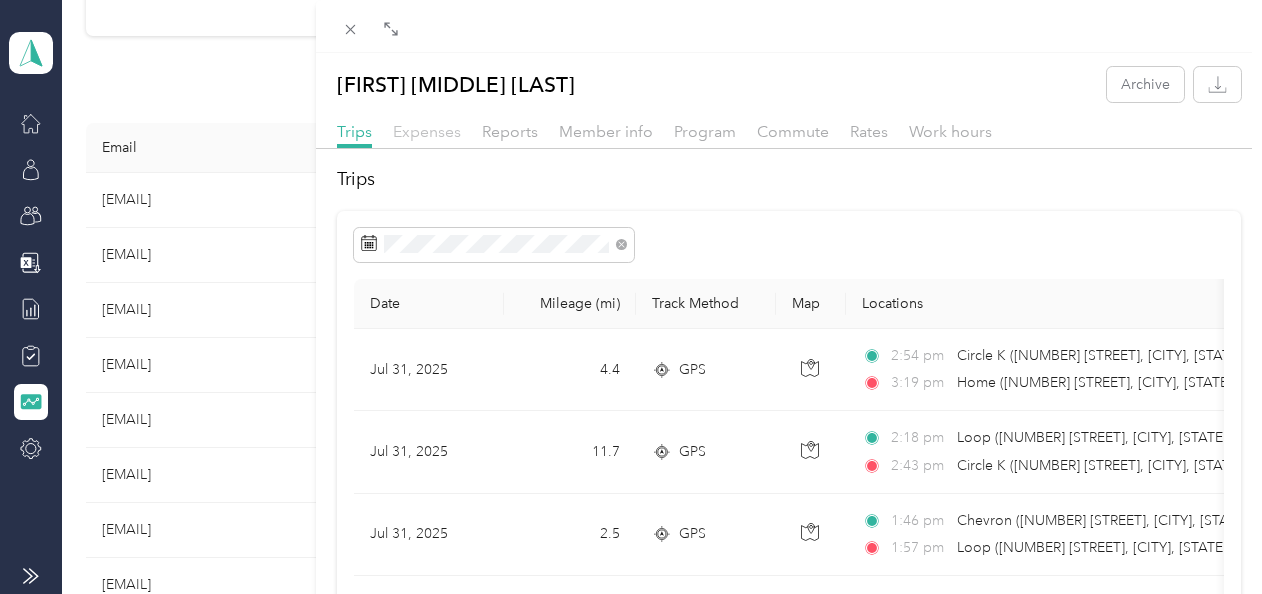 click on "Expenses" at bounding box center [427, 131] 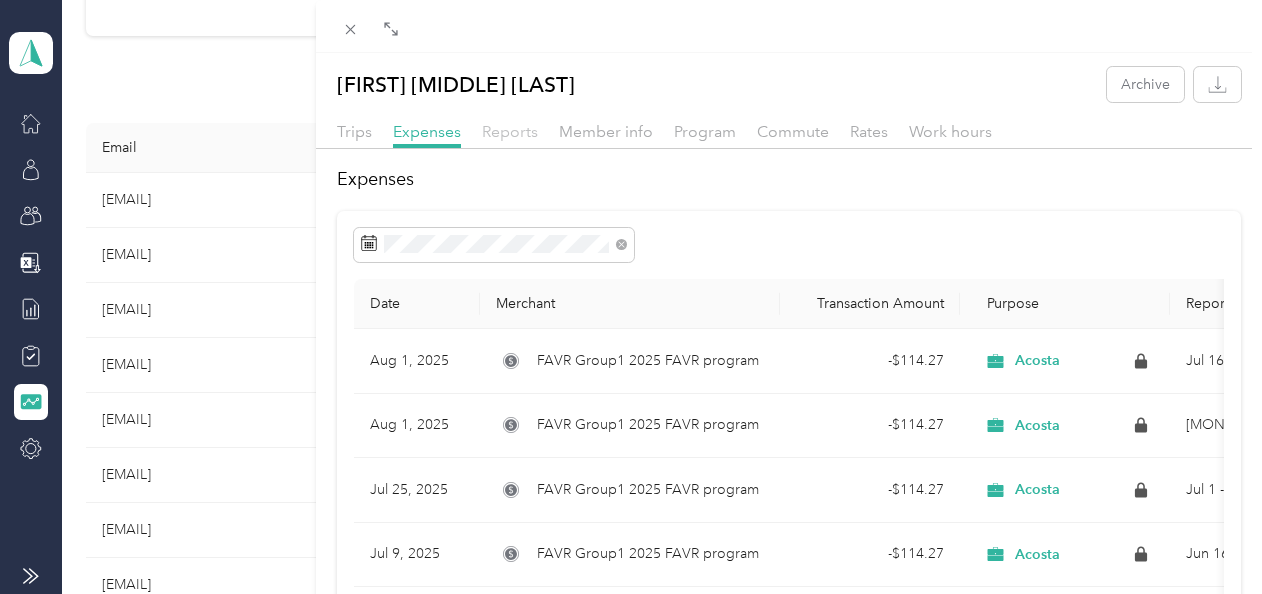 click on "Reports" at bounding box center (510, 131) 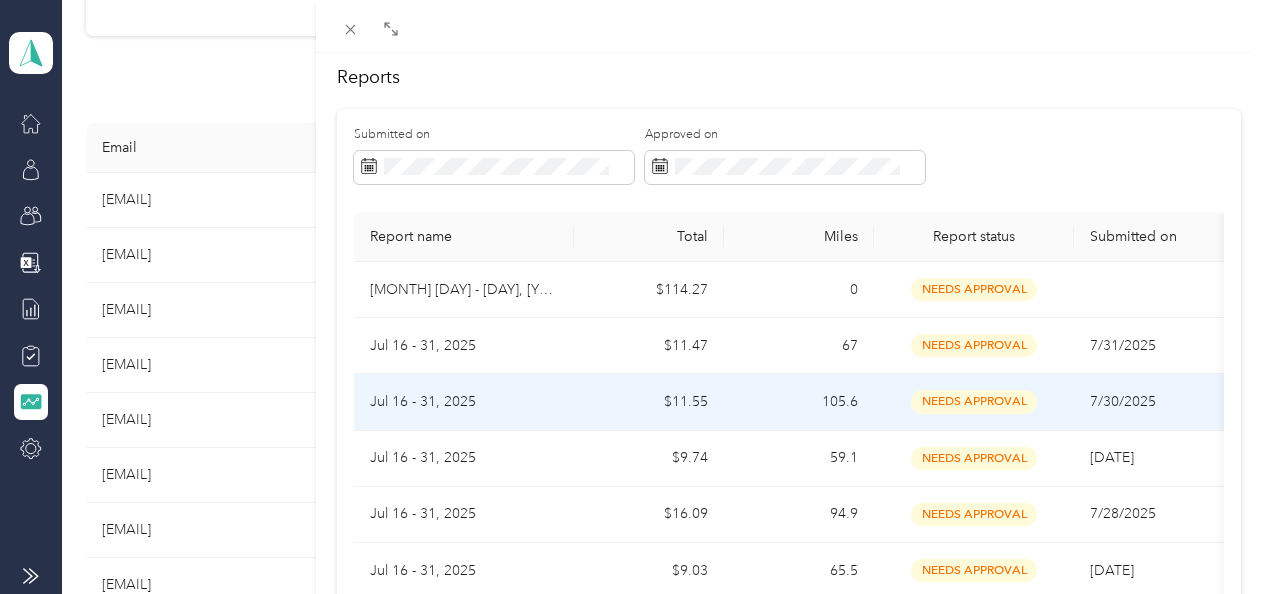 scroll, scrollTop: 0, scrollLeft: 0, axis: both 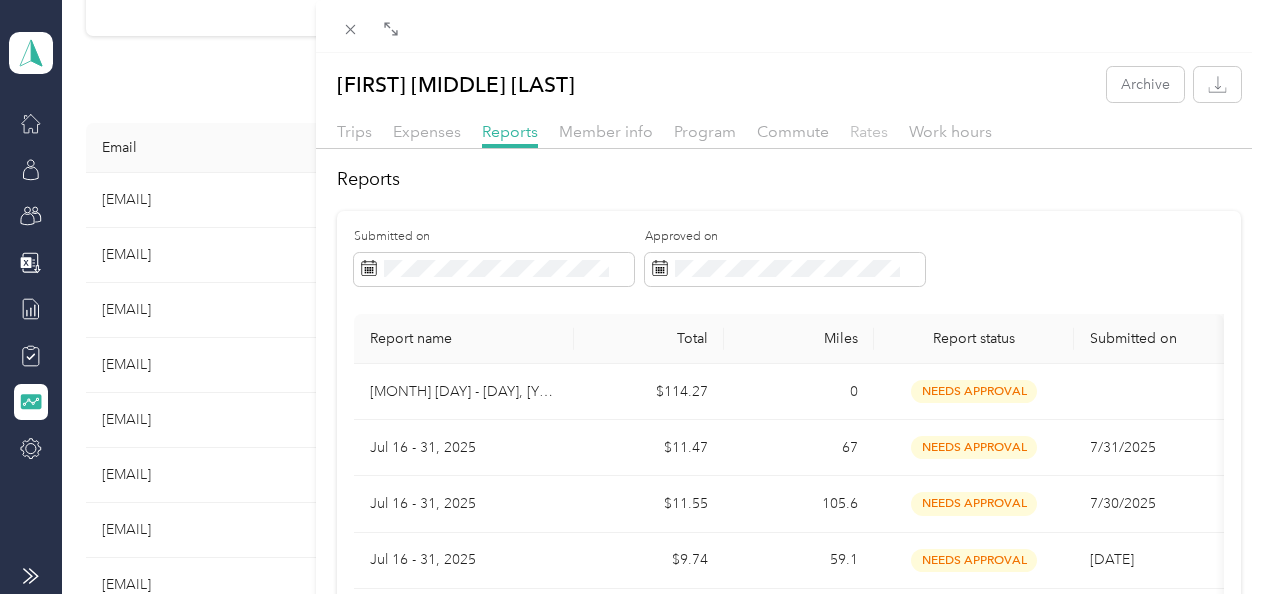 click on "Rates" at bounding box center [869, 131] 